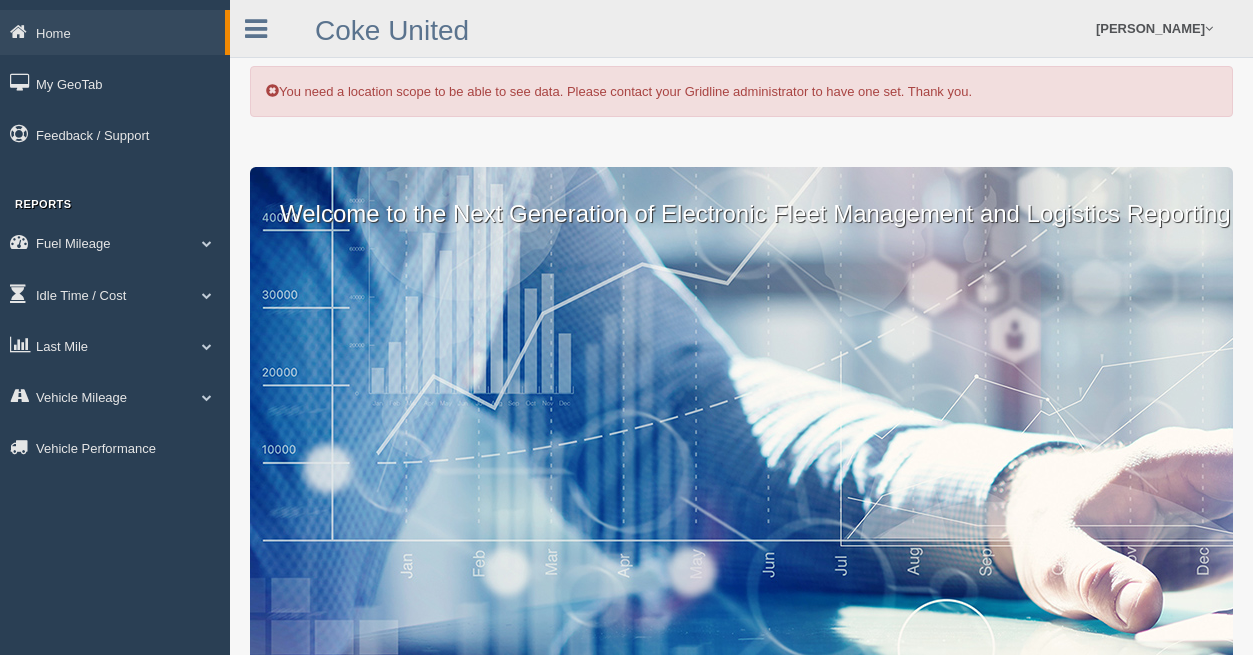 scroll, scrollTop: 0, scrollLeft: 0, axis: both 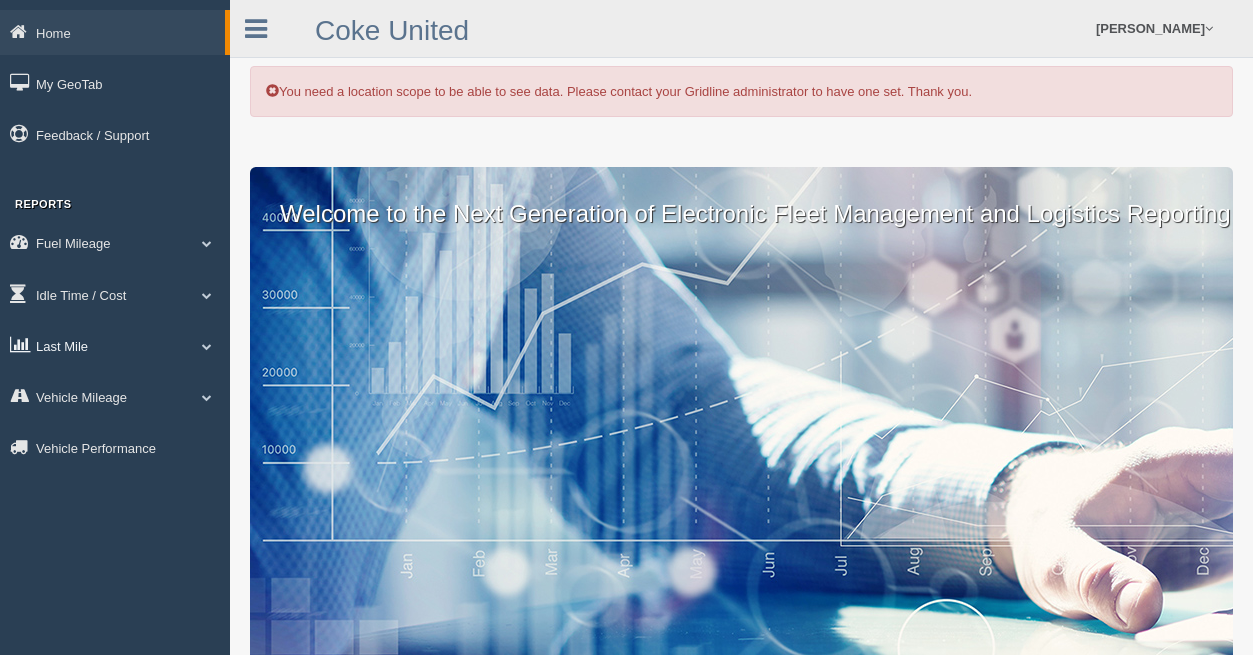 click on "Last Mile" at bounding box center (115, 345) 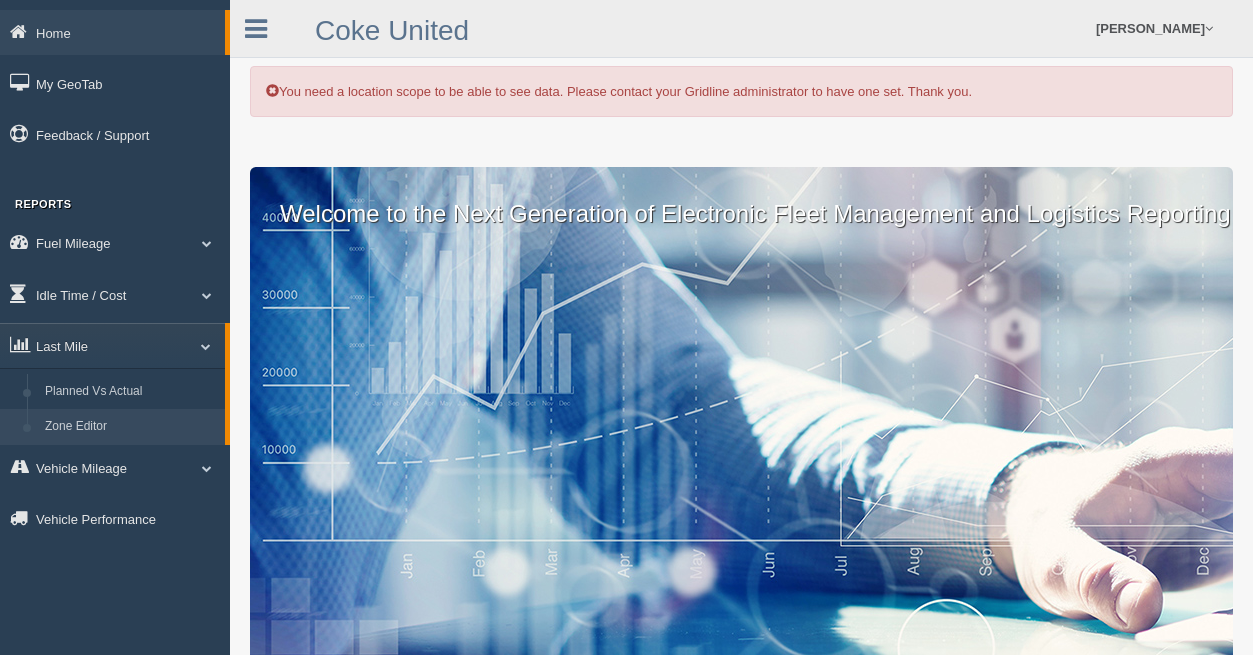 click on "Zone Editor" at bounding box center (130, 427) 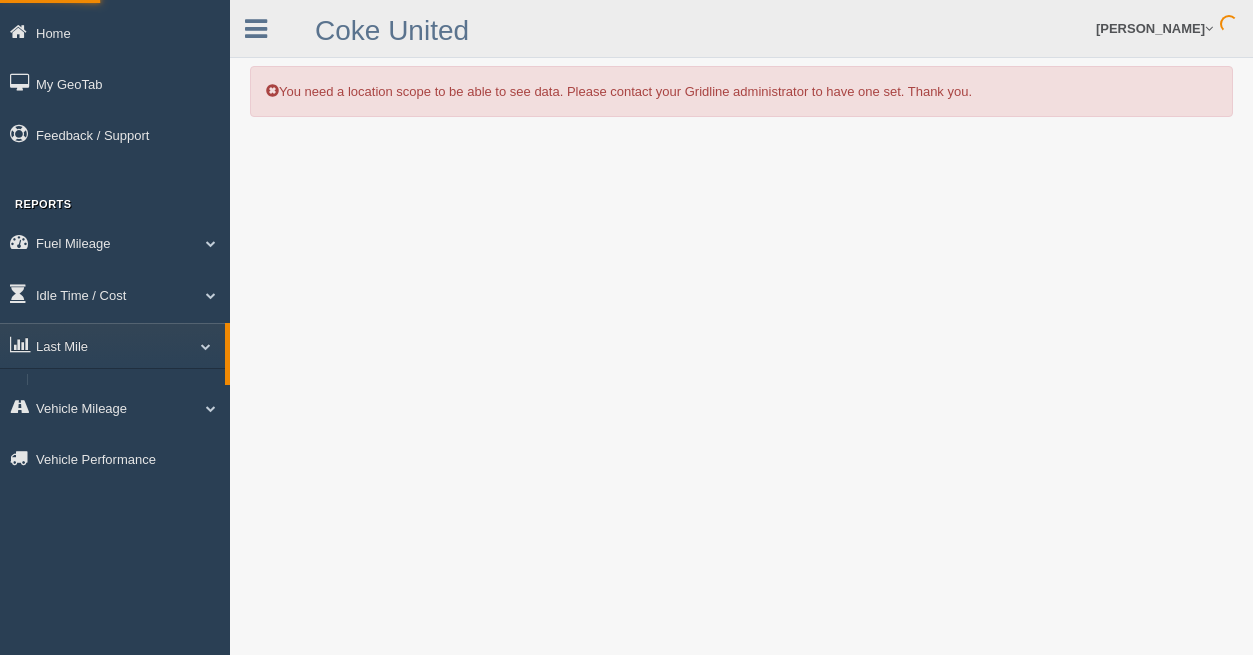 scroll, scrollTop: 0, scrollLeft: 0, axis: both 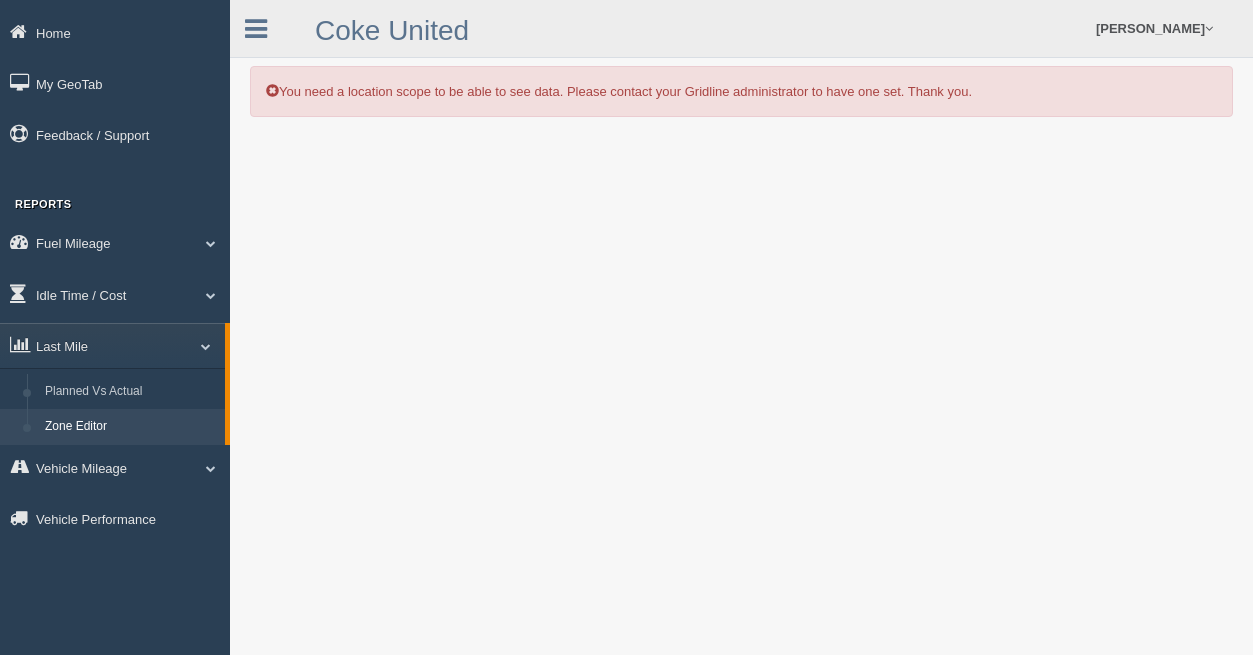 click on "Zone Editor" at bounding box center (130, 427) 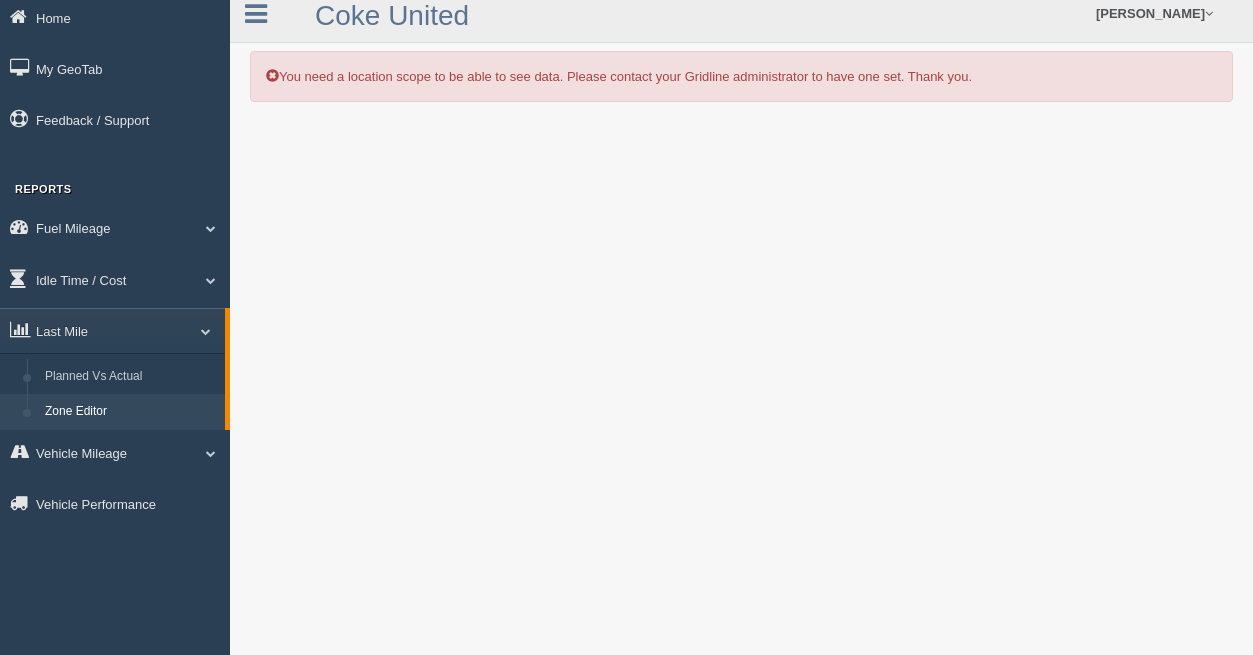 scroll, scrollTop: 0, scrollLeft: 0, axis: both 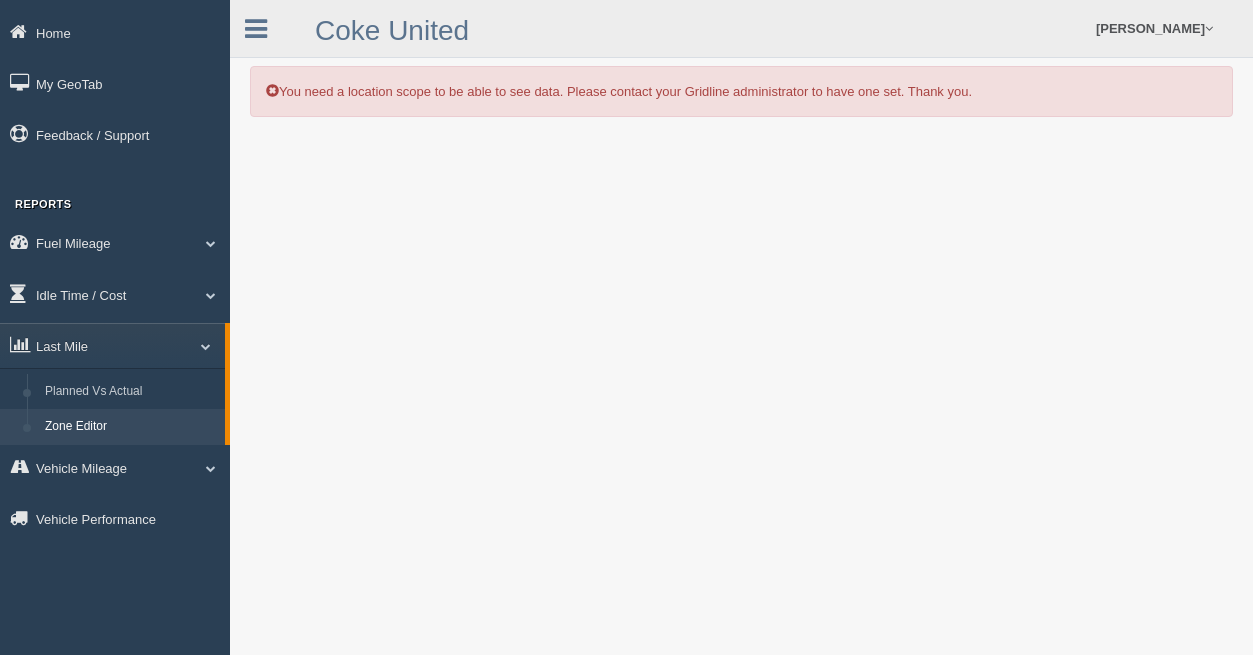 click on "Zone Editor" at bounding box center [130, 427] 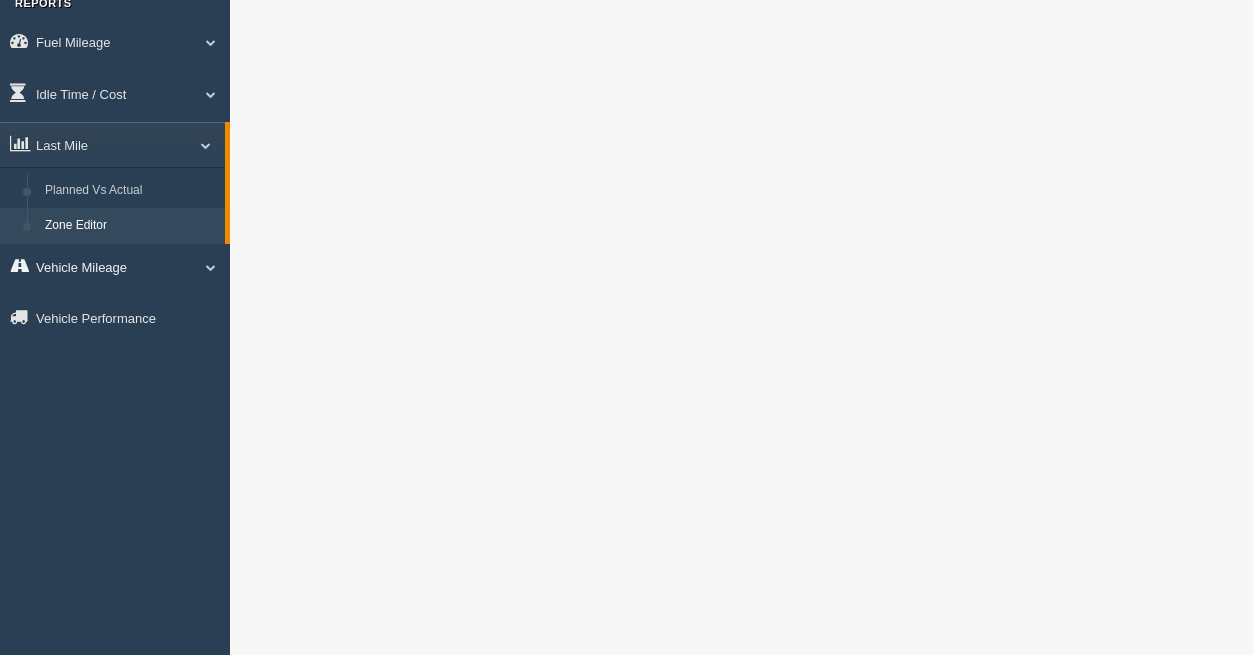 scroll, scrollTop: 200, scrollLeft: 0, axis: vertical 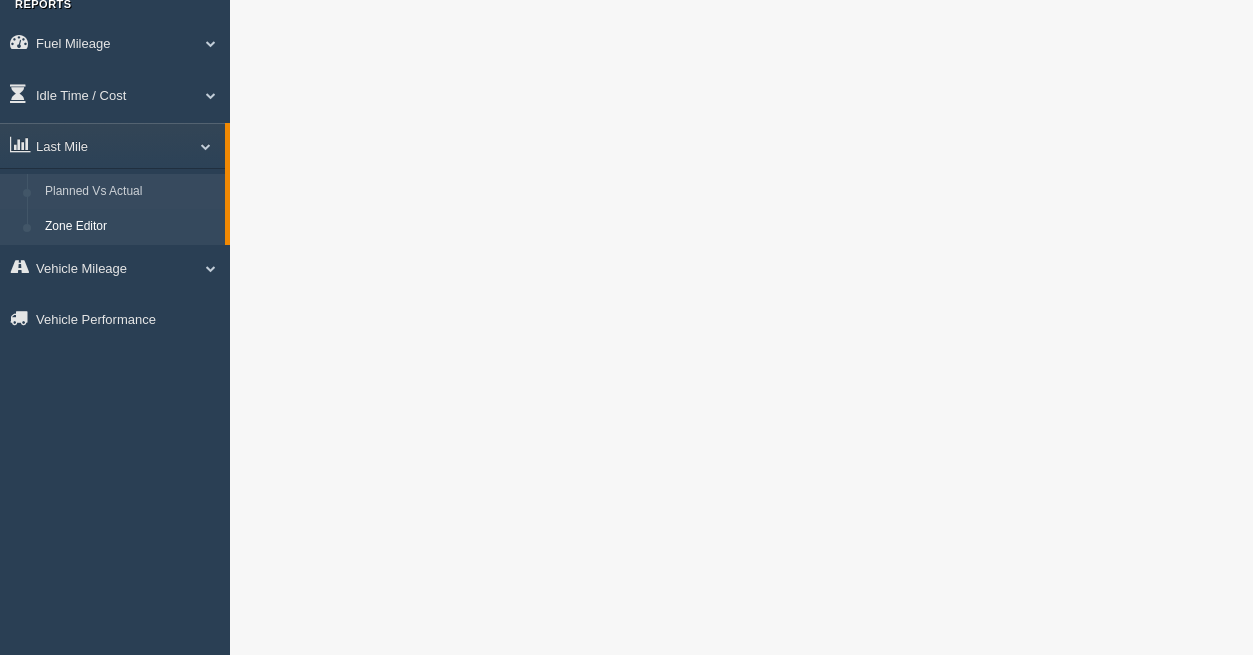 click on "Planned Vs Actual" at bounding box center [130, 192] 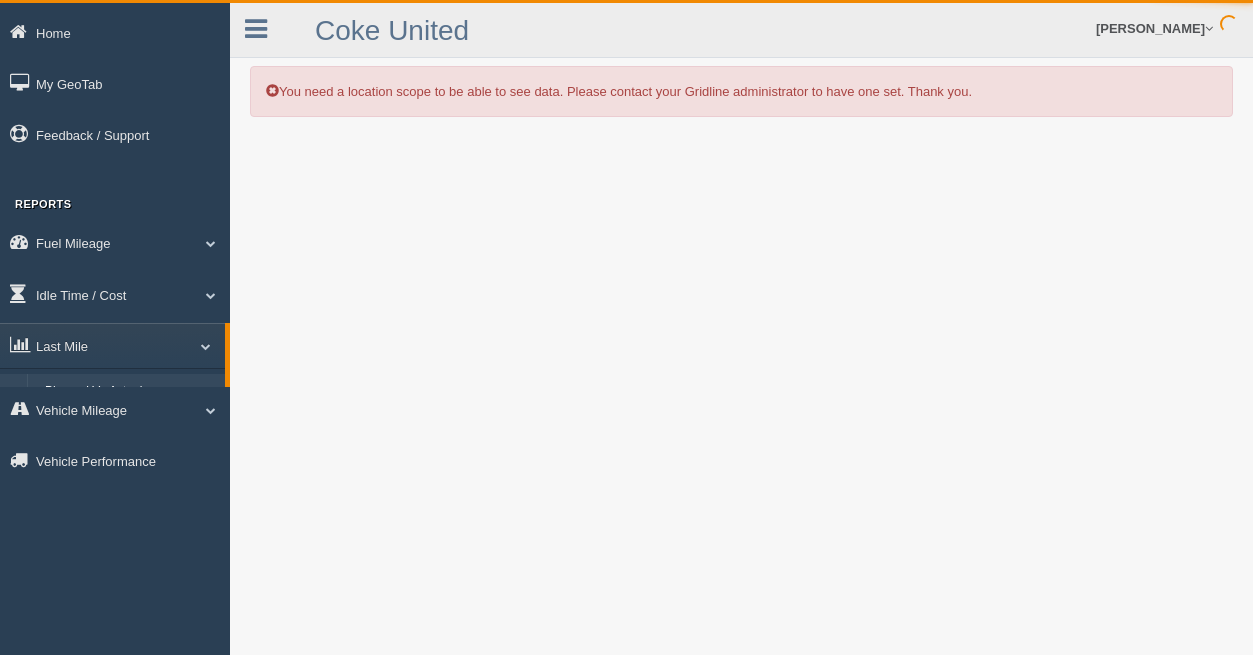 scroll, scrollTop: 0, scrollLeft: 0, axis: both 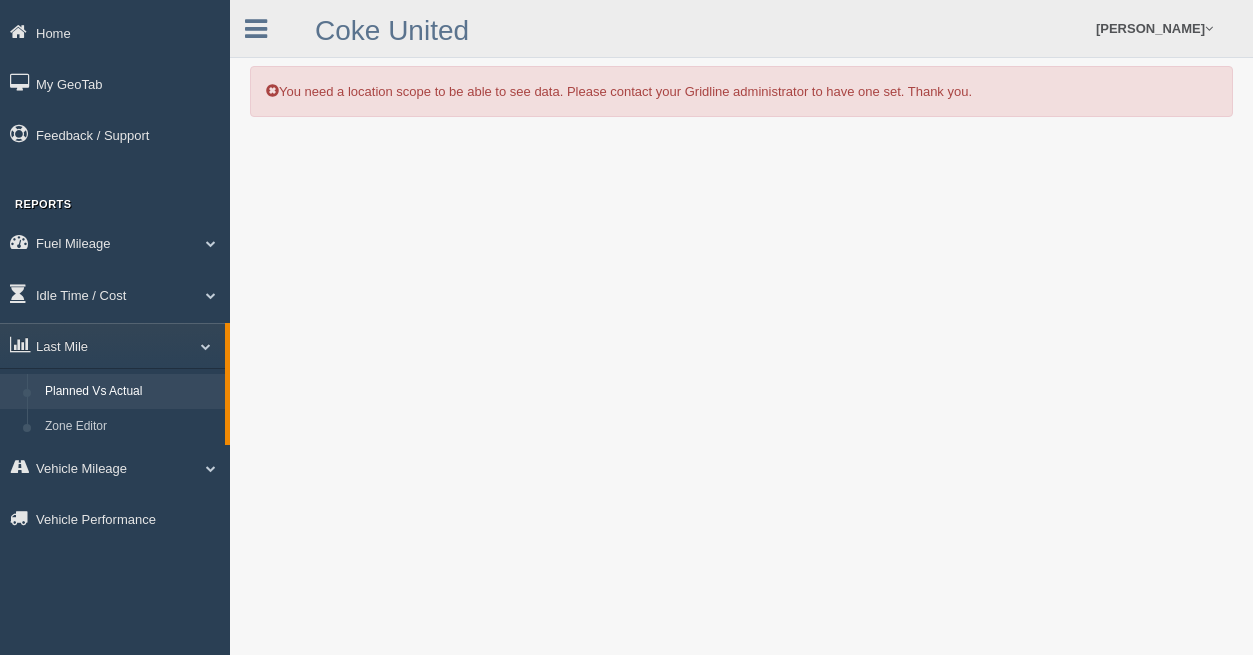 click on "Planned Vs Actual" at bounding box center (130, 392) 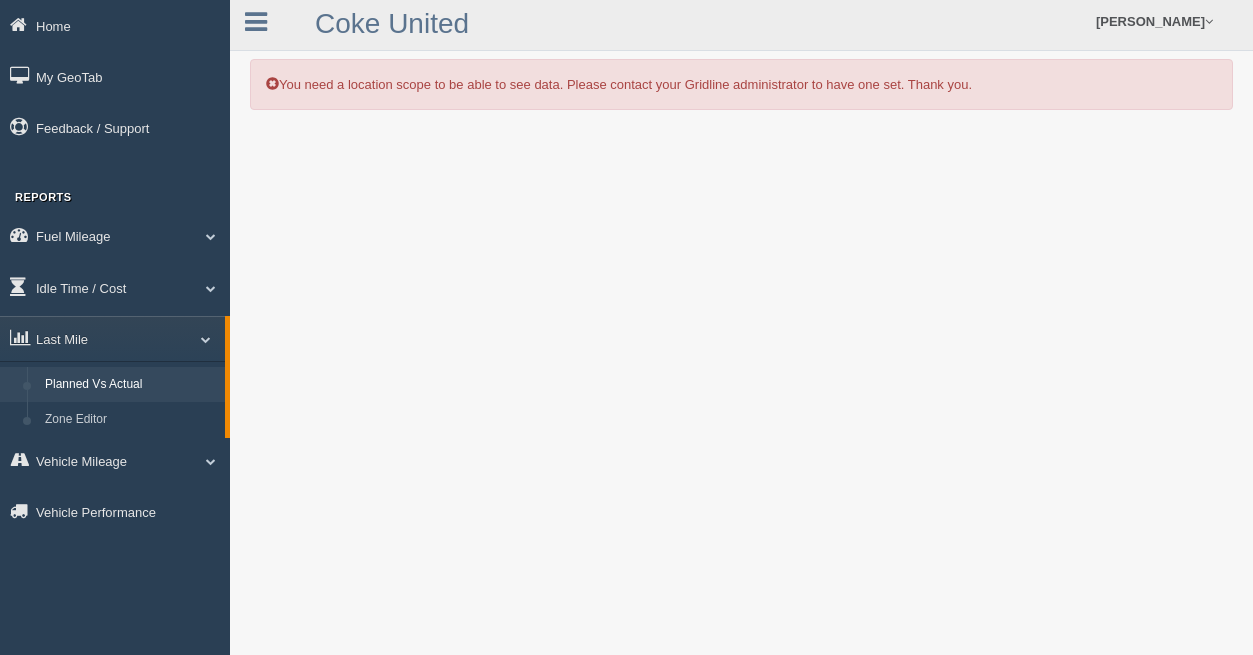 scroll, scrollTop: 0, scrollLeft: 0, axis: both 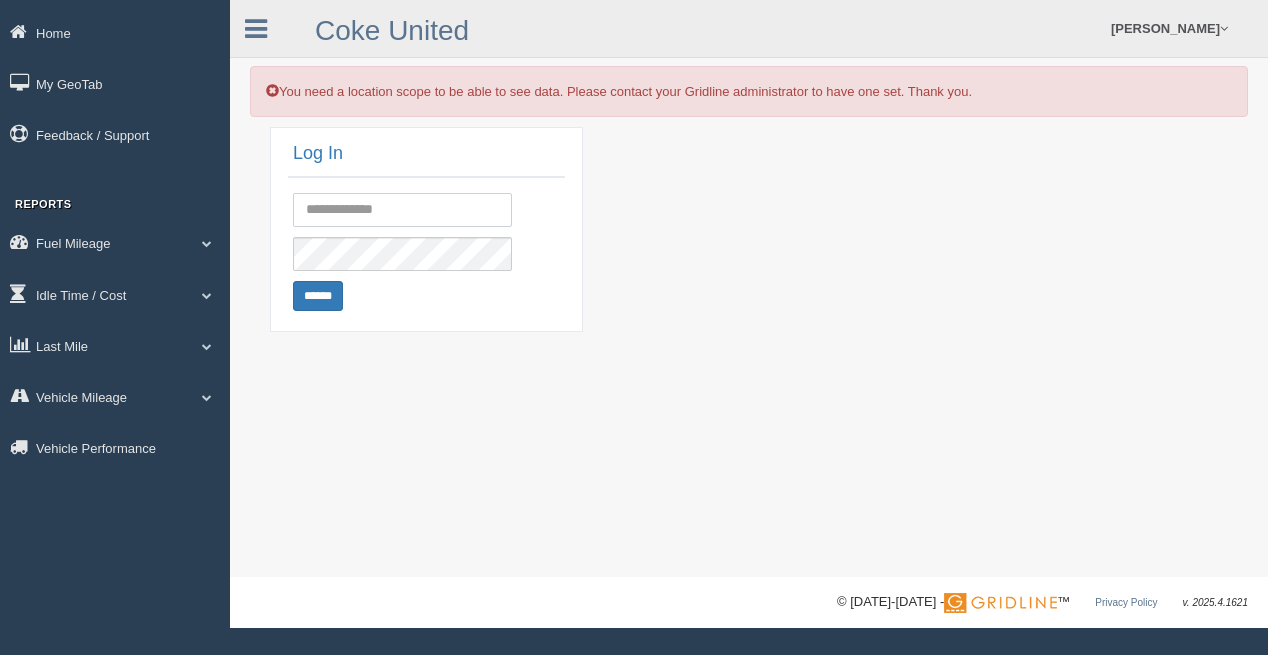 click at bounding box center [402, 210] 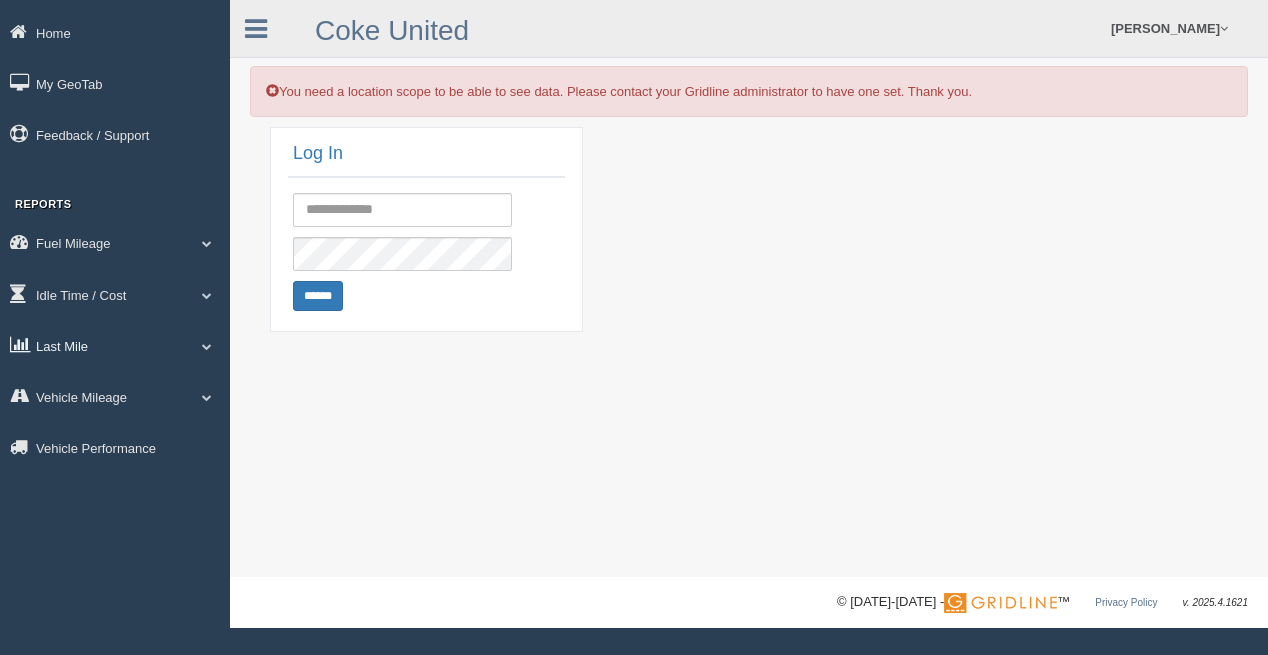 click on "Last Mile" at bounding box center [115, 345] 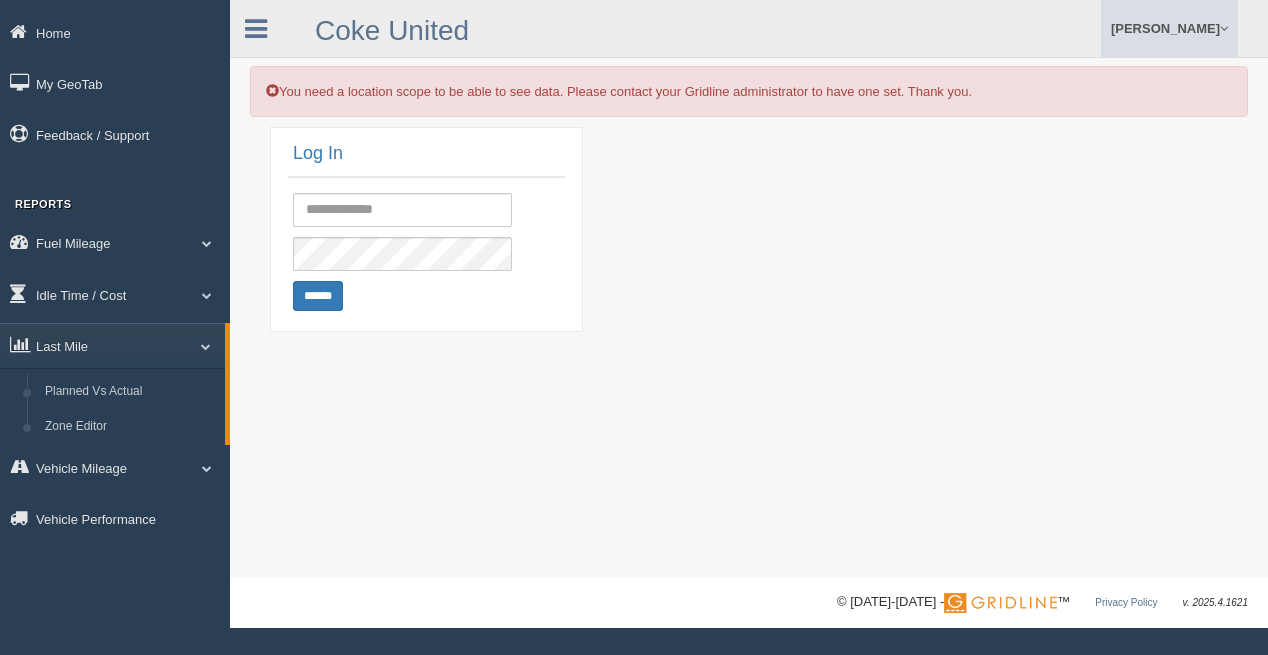 click on "[PERSON_NAME]" at bounding box center [1169, 28] 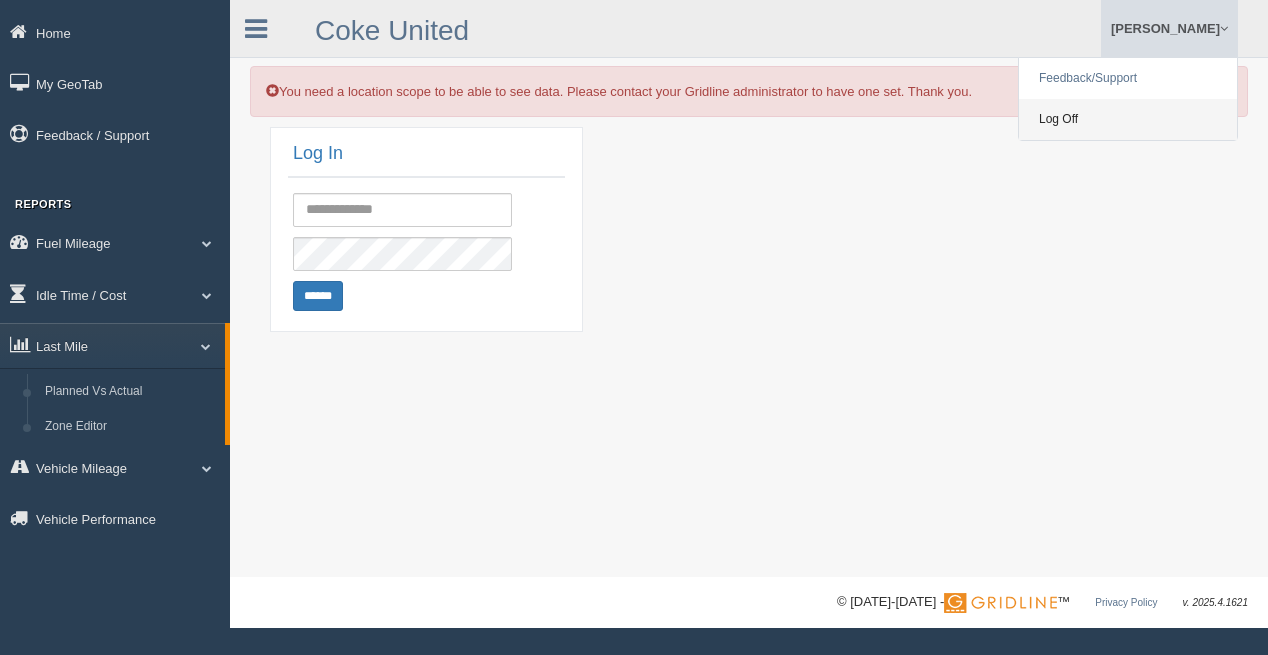 click on "Log Off" at bounding box center [1128, 119] 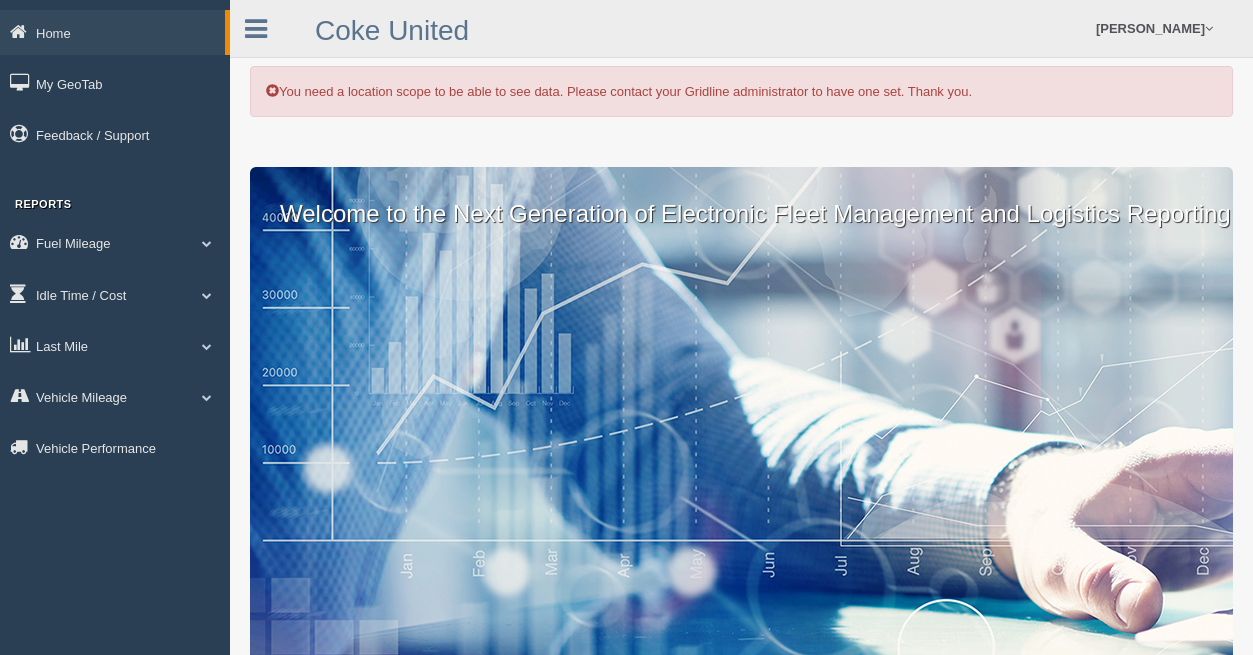 scroll, scrollTop: 0, scrollLeft: 0, axis: both 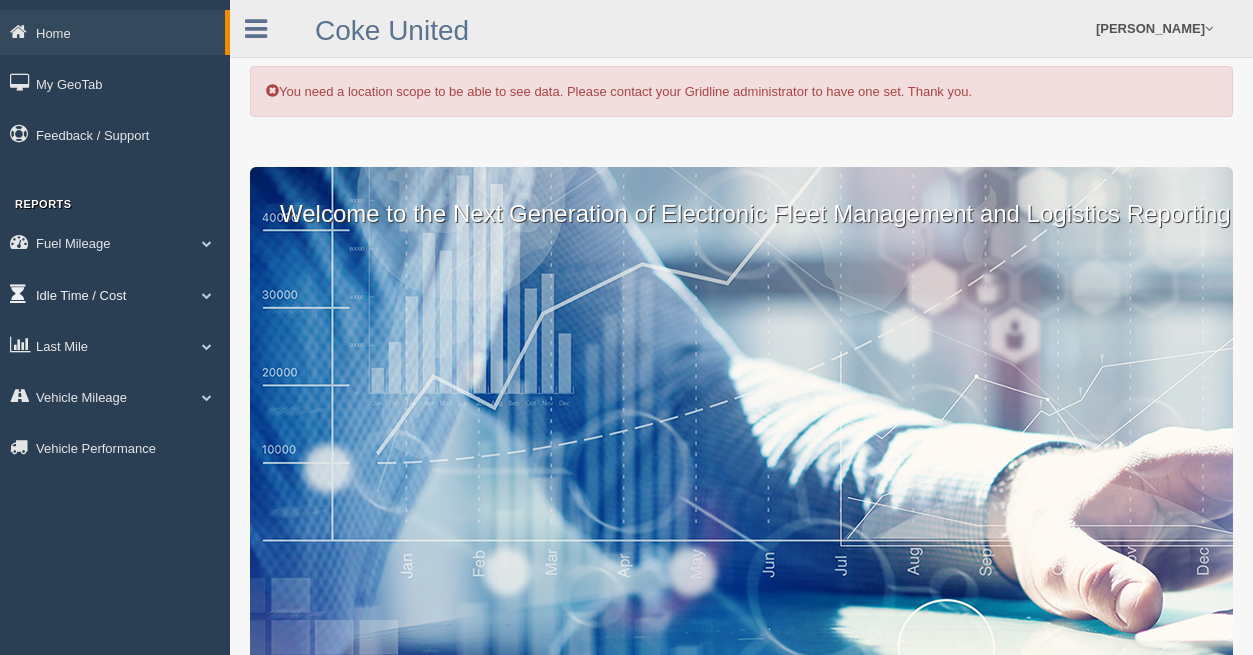 click on "Idle Time / Cost" at bounding box center [115, 294] 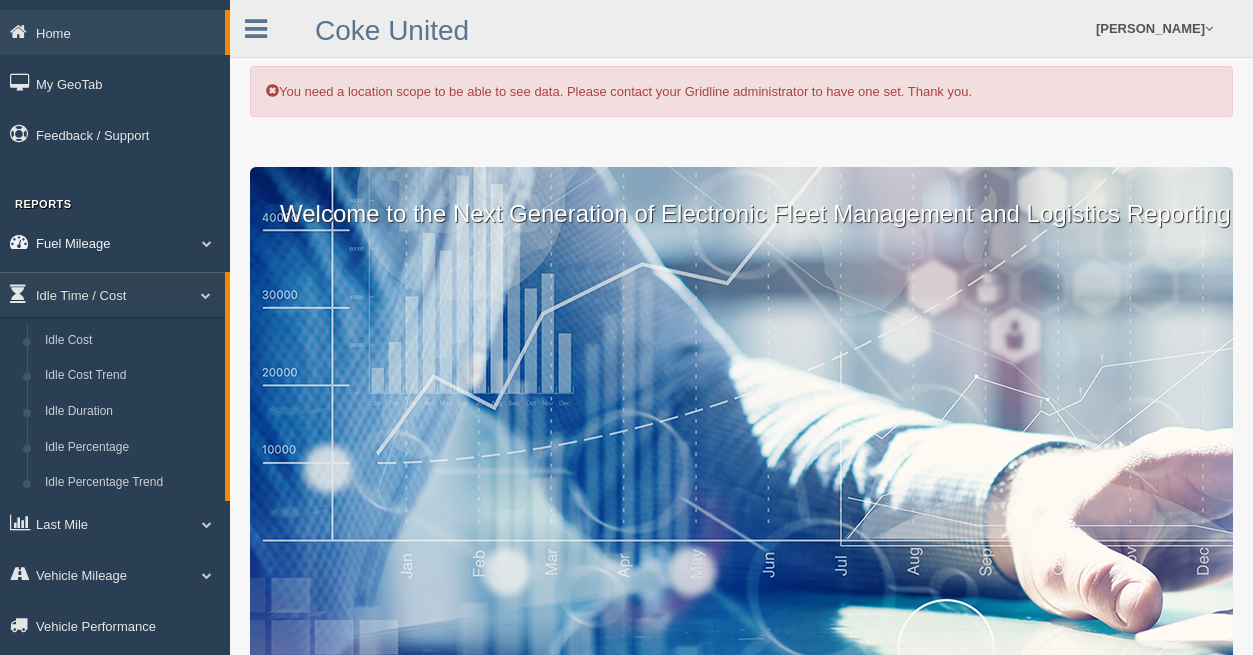 click on "Fuel Mileage" at bounding box center (115, 242) 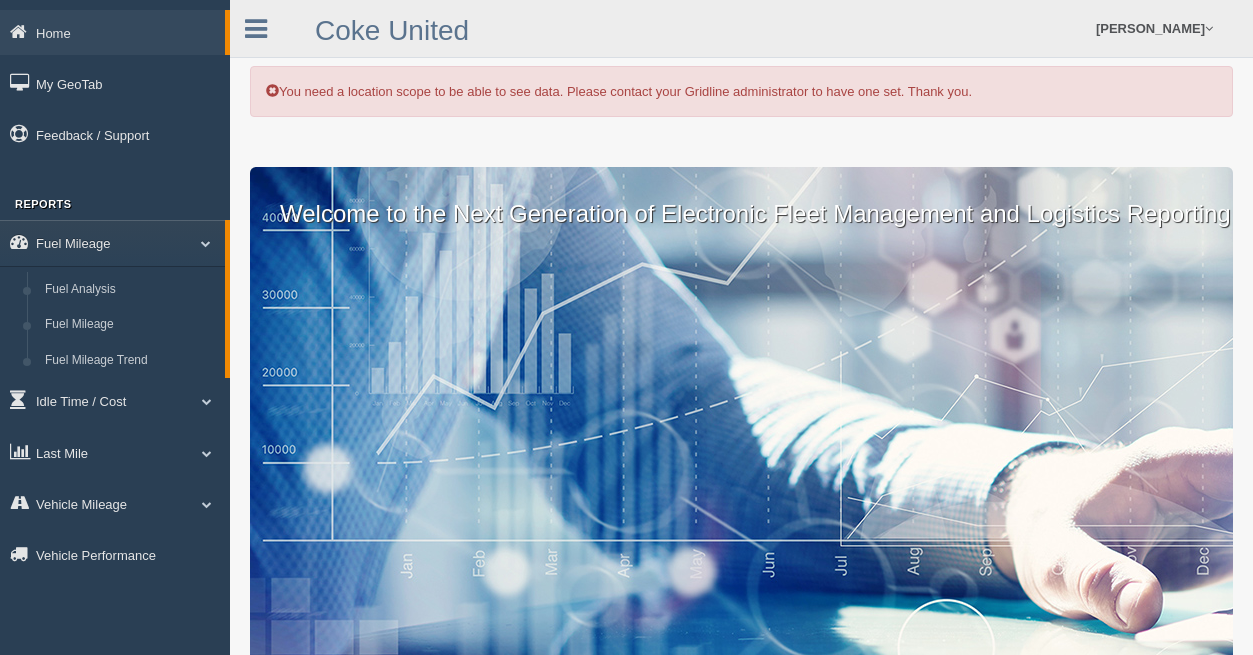 click on "Last Mile" at bounding box center (115, 452) 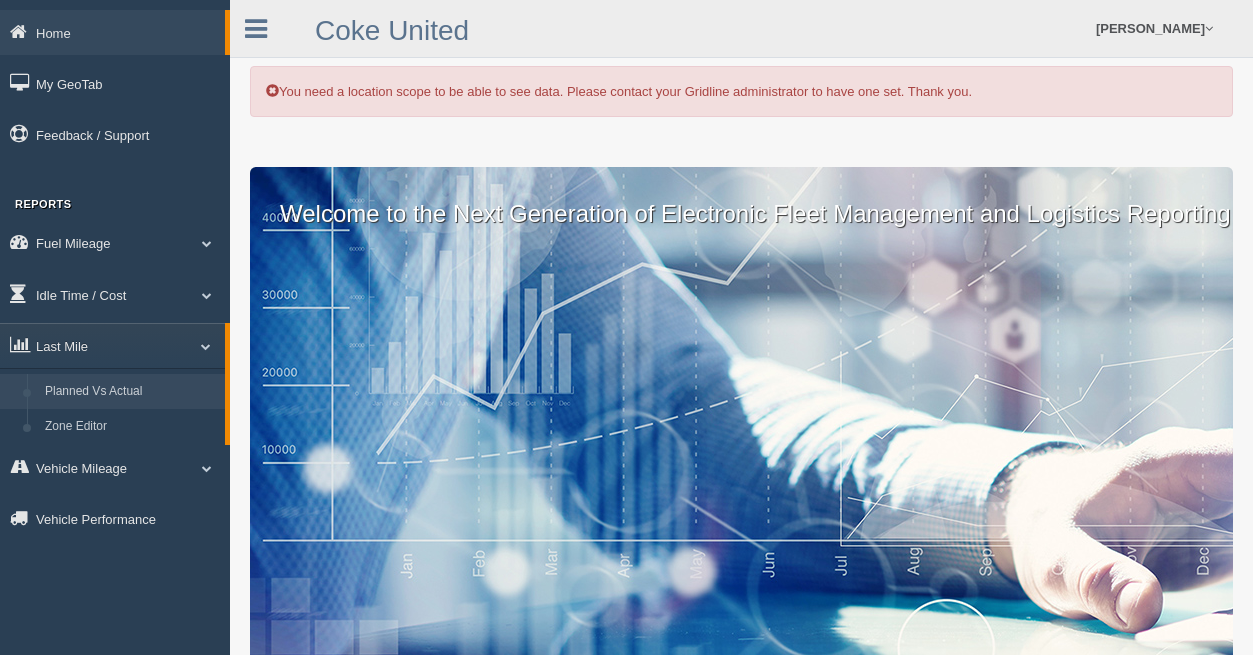 click on "Planned Vs Actual" at bounding box center (130, 392) 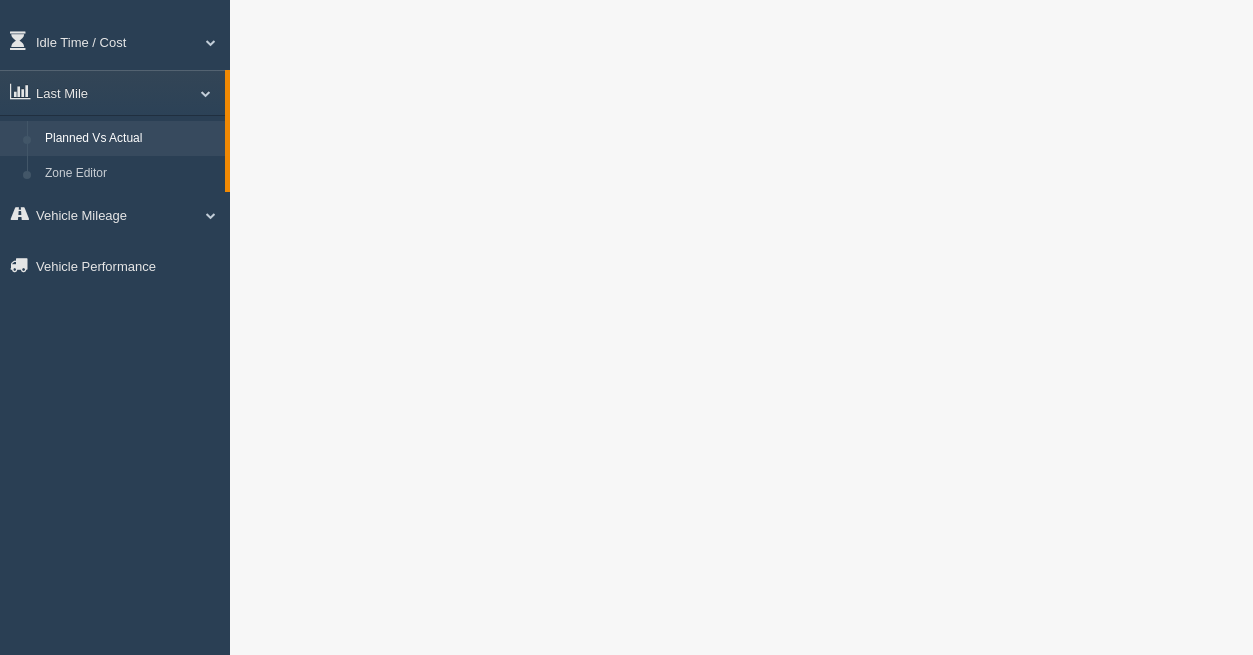 scroll, scrollTop: 200, scrollLeft: 0, axis: vertical 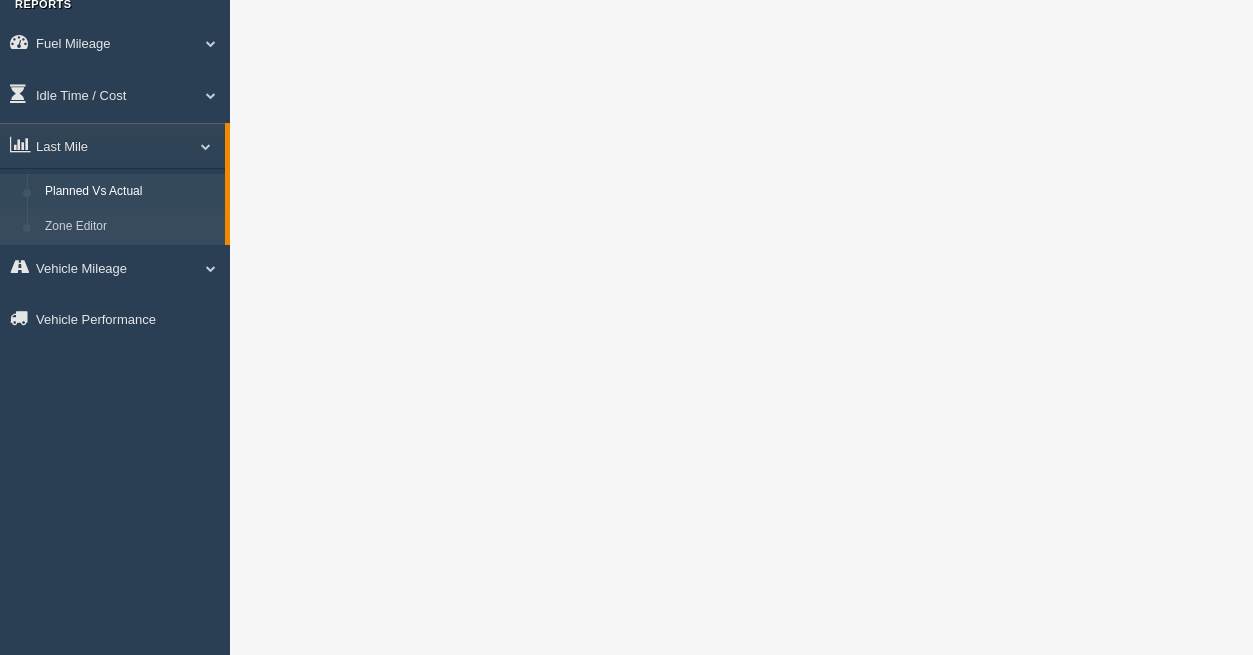 click on "Zone Editor" at bounding box center (130, 227) 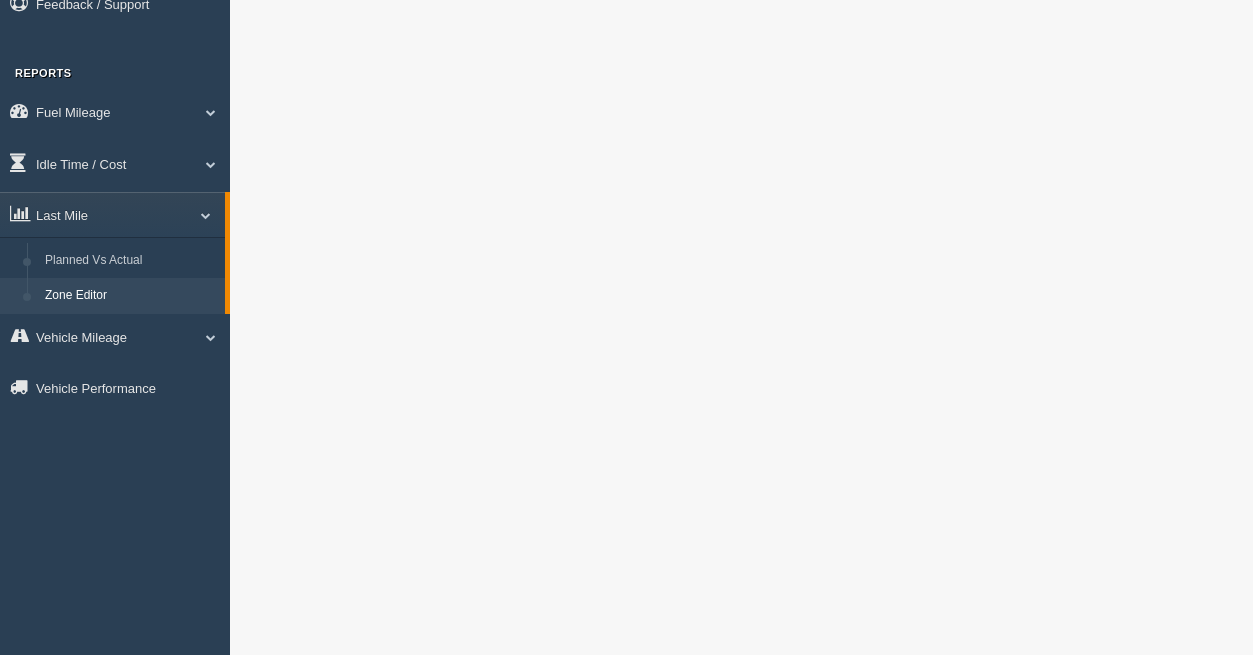 scroll, scrollTop: 0, scrollLeft: 0, axis: both 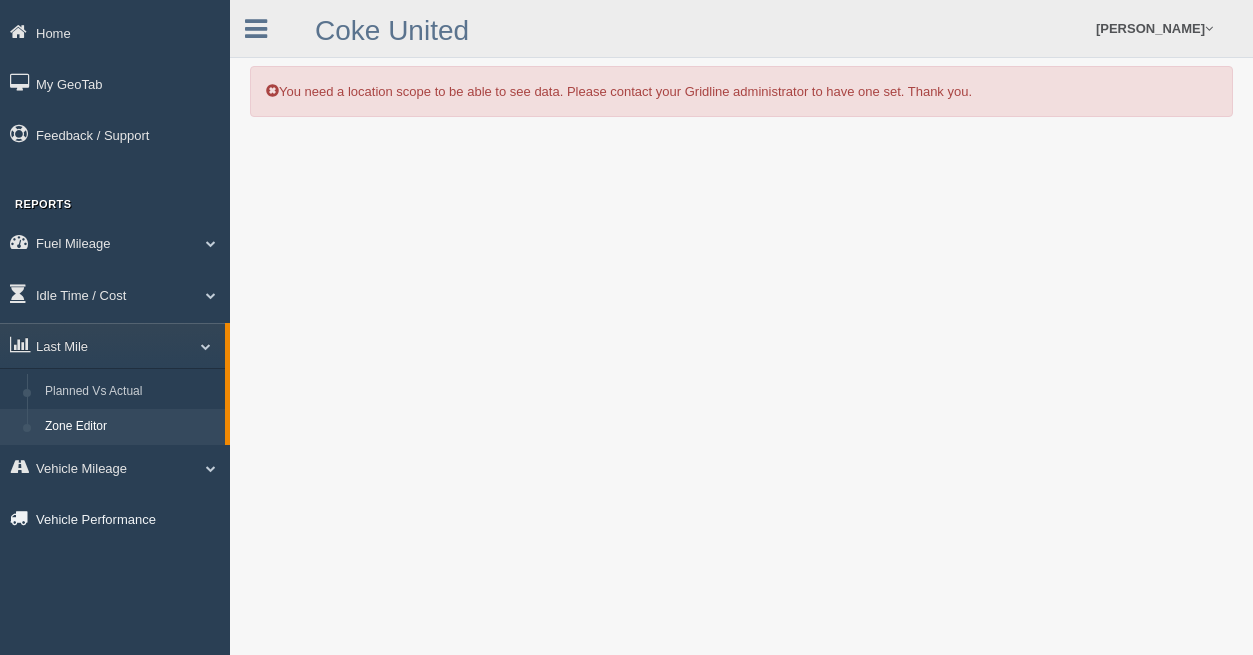 drag, startPoint x: 74, startPoint y: 621, endPoint x: 117, endPoint y: 538, distance: 93.47727 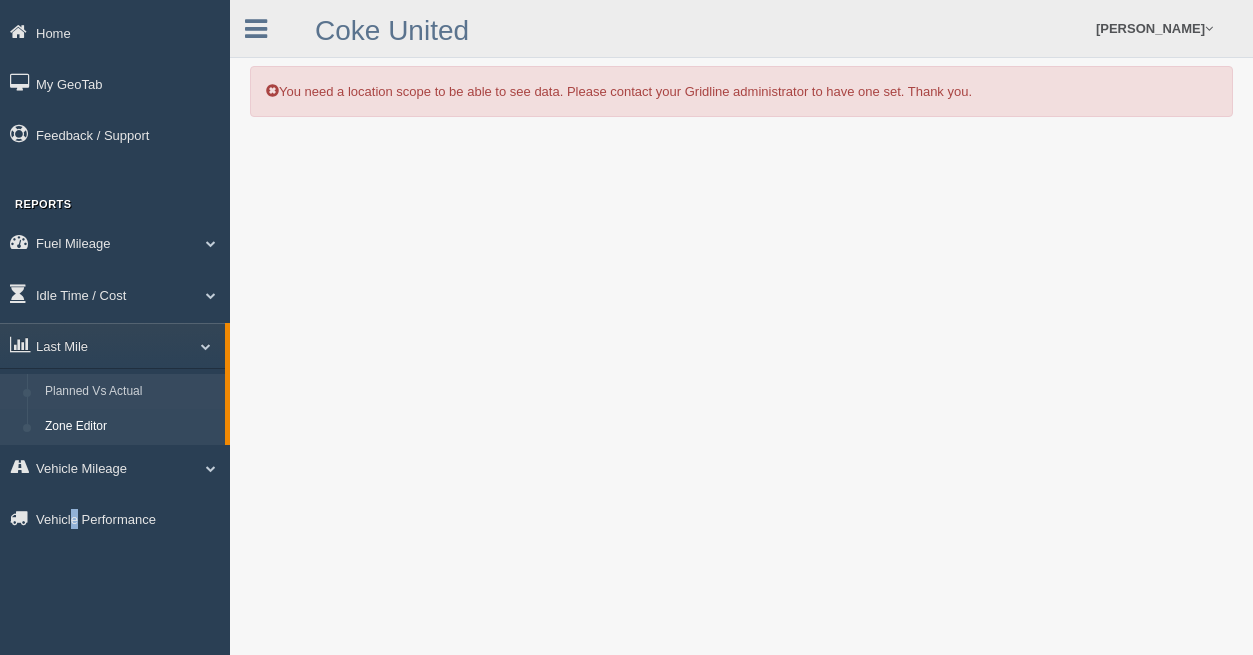 click on "Planned Vs Actual" at bounding box center (130, 392) 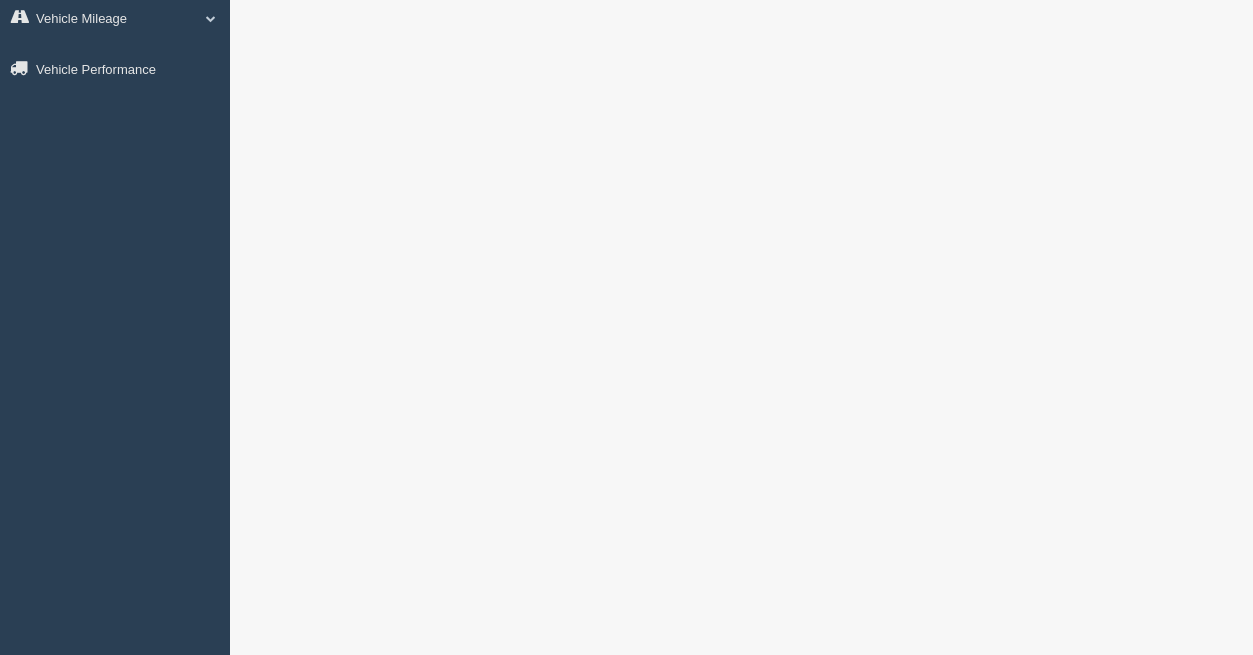 scroll, scrollTop: 447, scrollLeft: 0, axis: vertical 